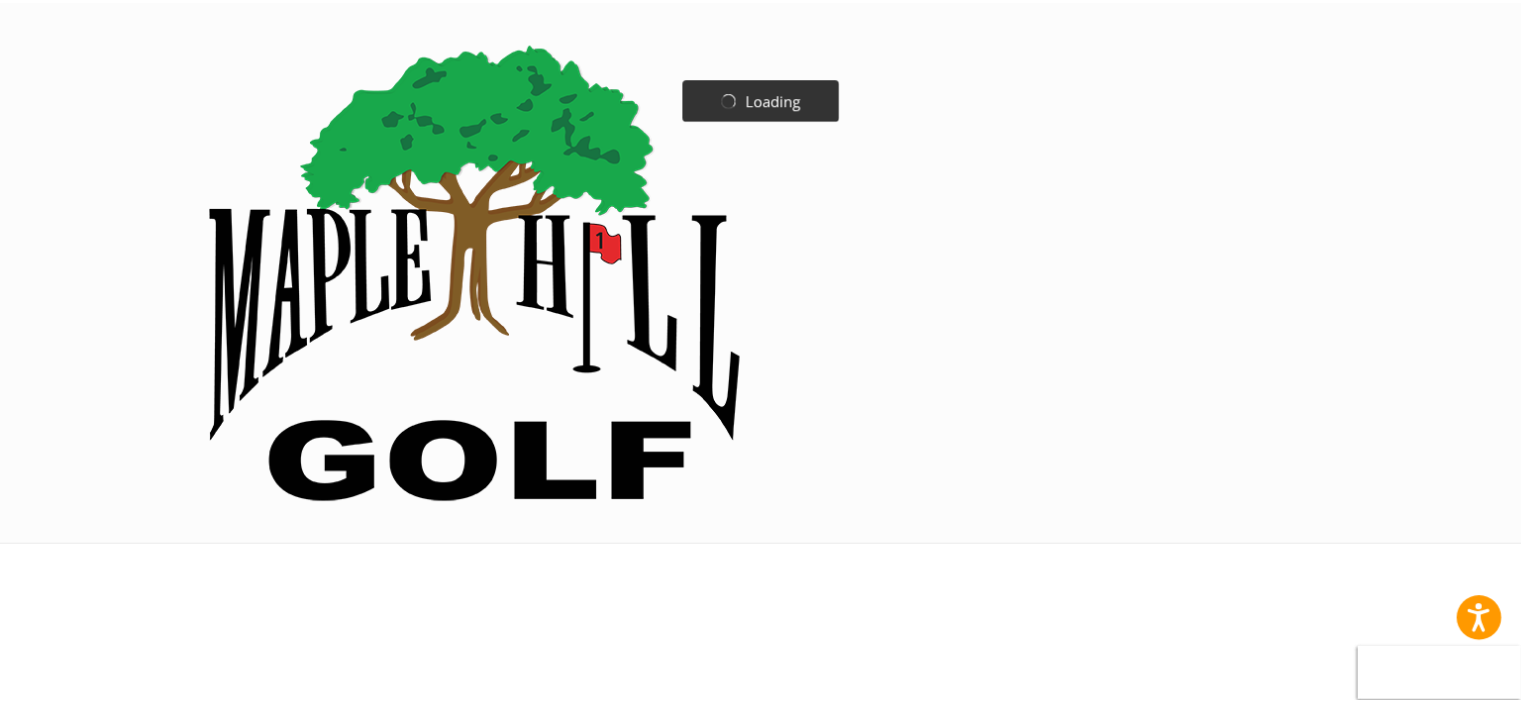 scroll, scrollTop: 0, scrollLeft: 0, axis: both 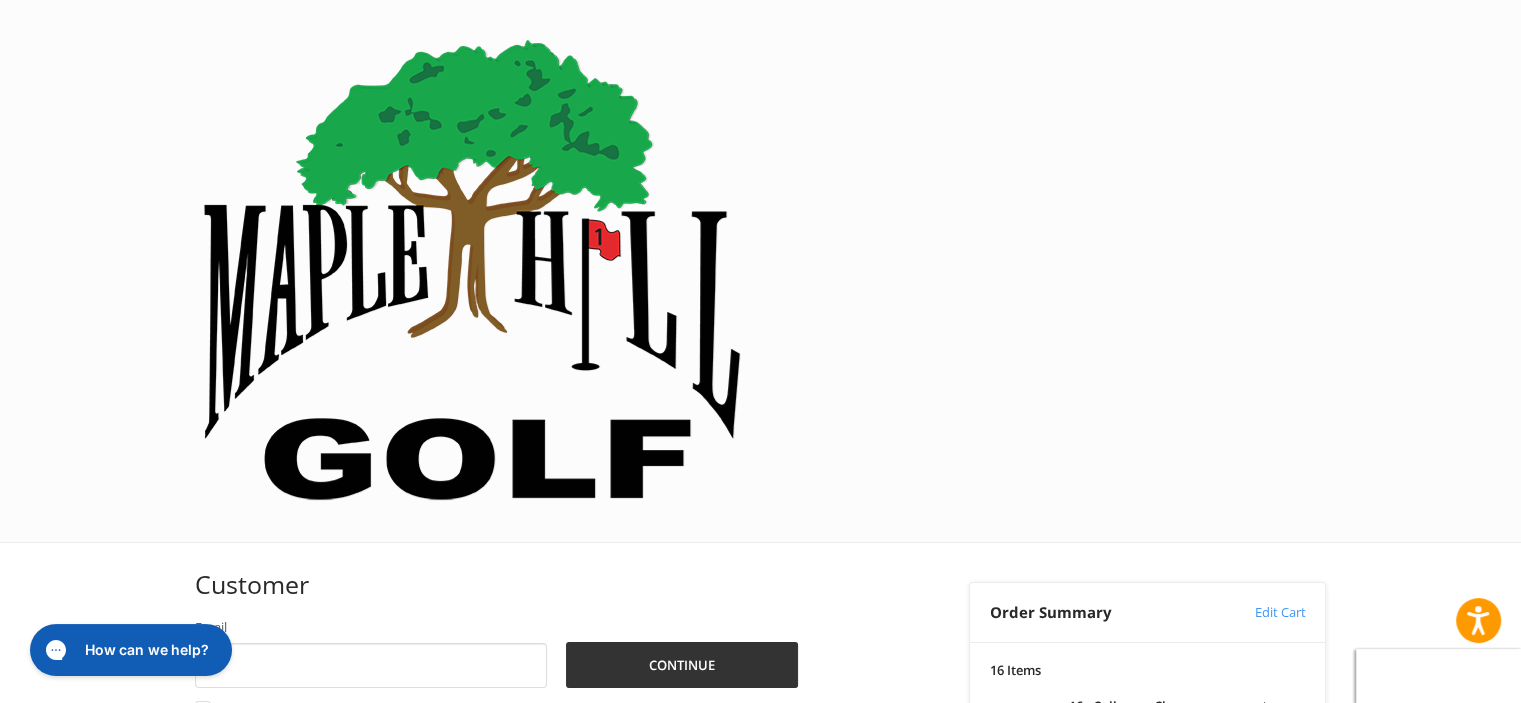 click on "[COUPON]" at bounding box center [1021, 918] 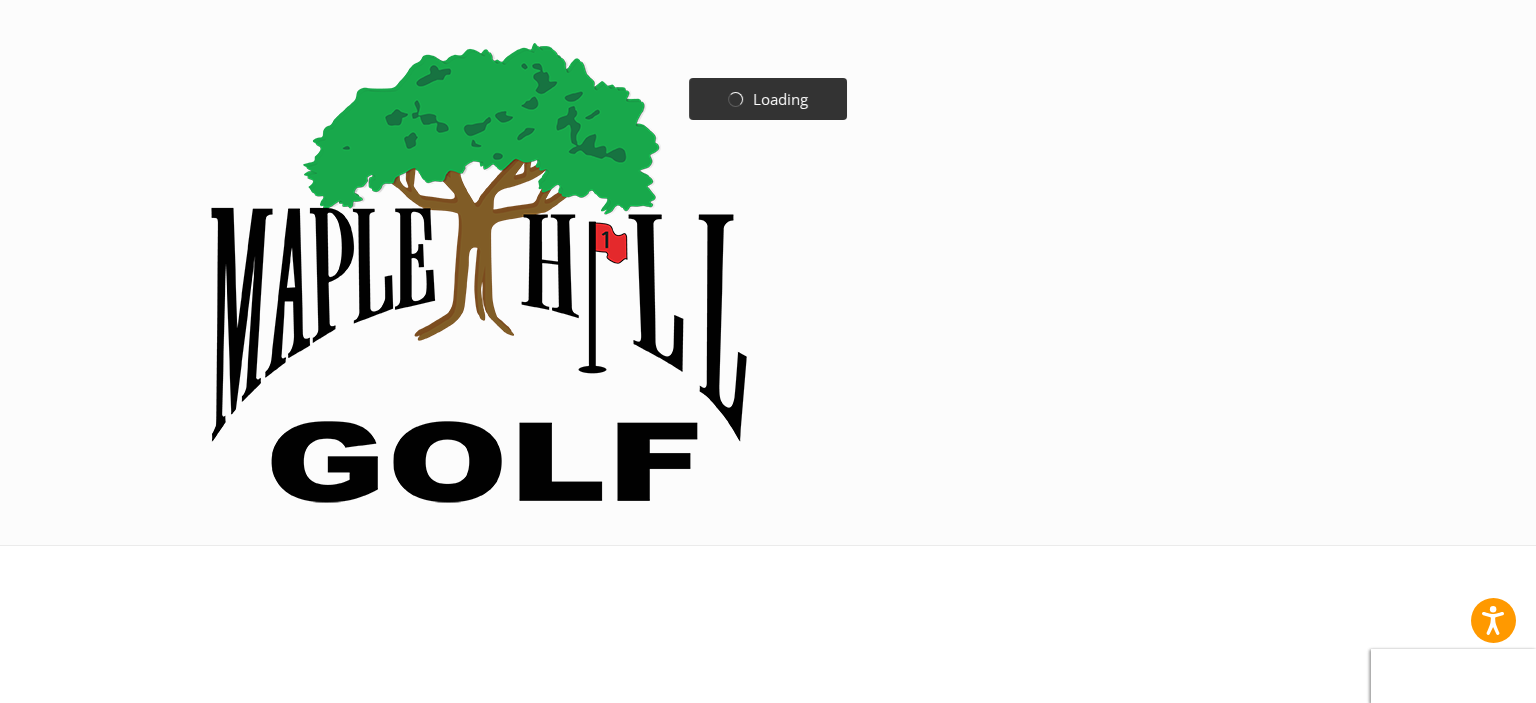 scroll, scrollTop: 0, scrollLeft: 0, axis: both 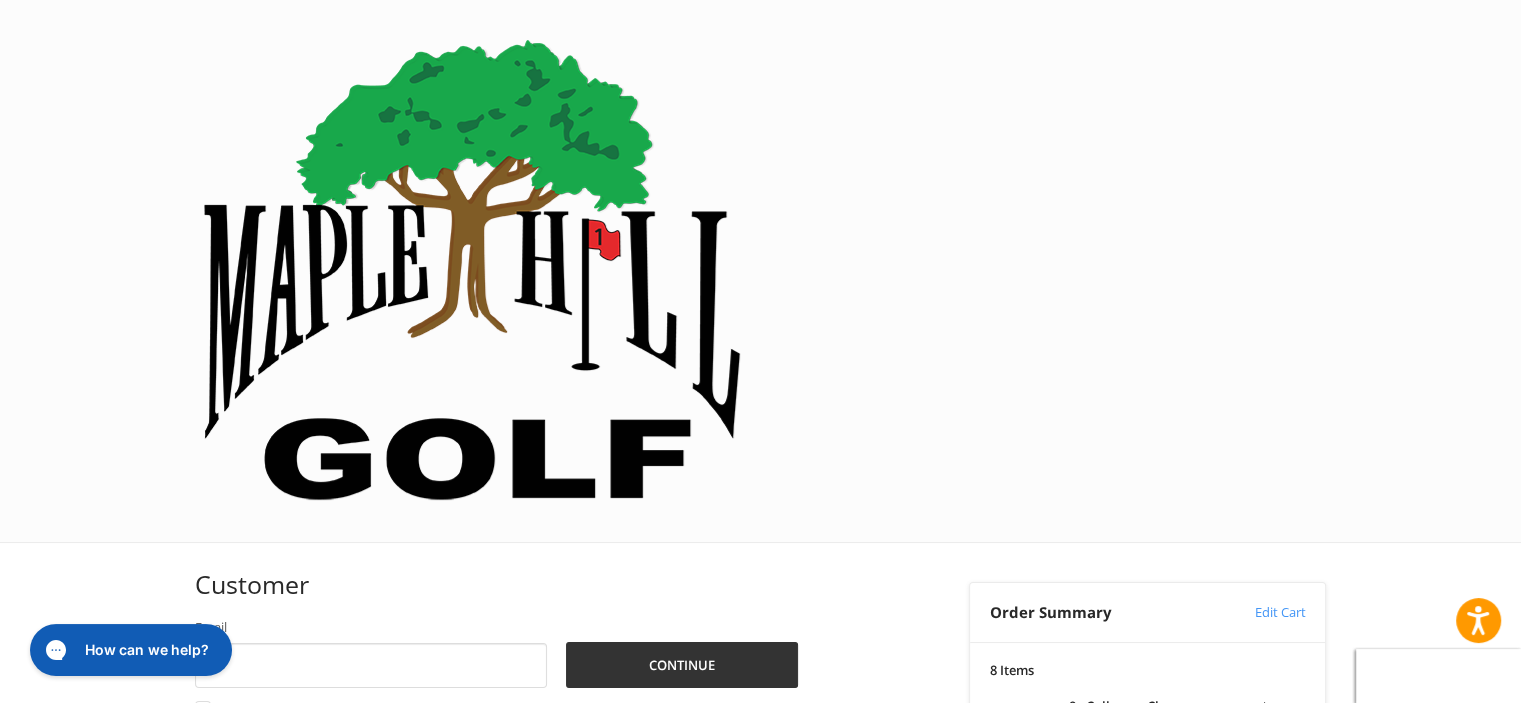 click on "[COUPON]" at bounding box center (1031, 918) 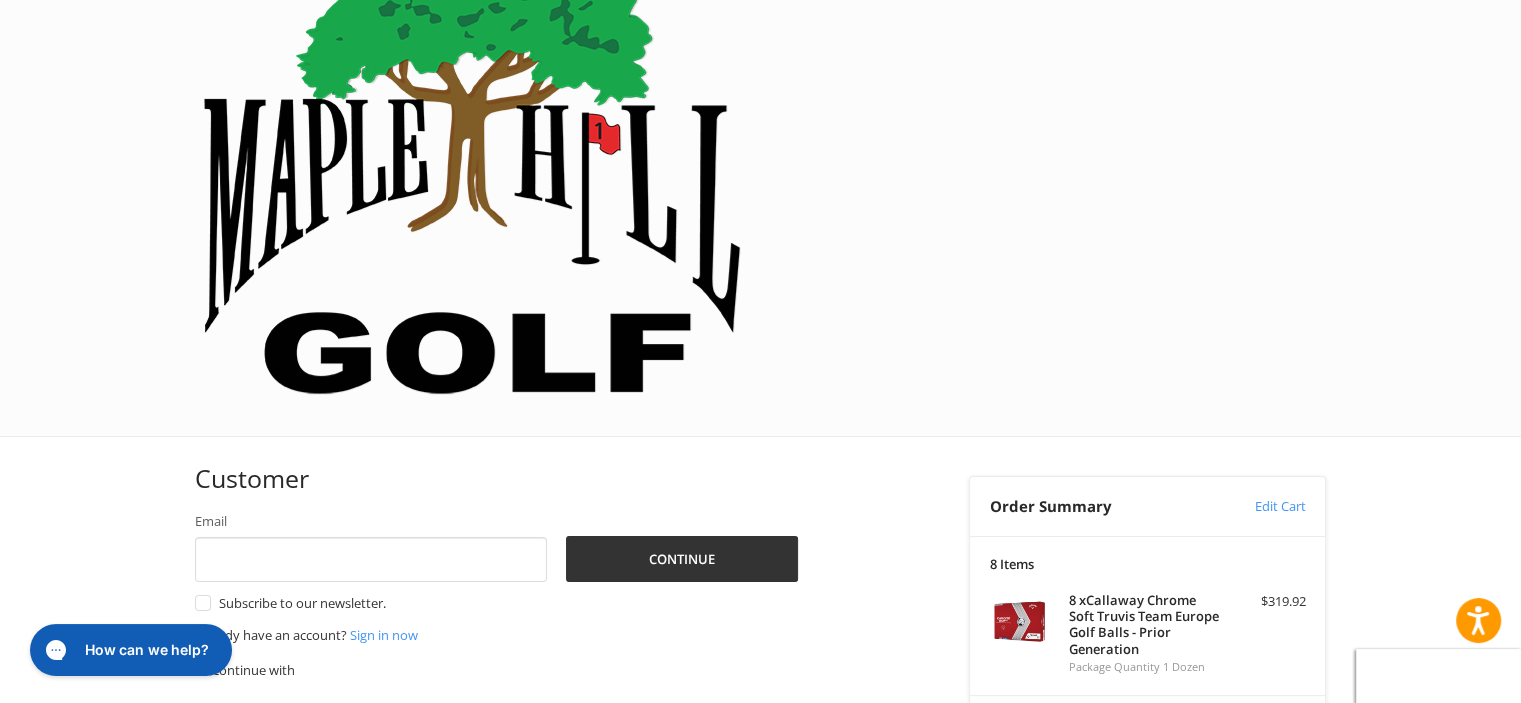 scroll, scrollTop: 0, scrollLeft: 0, axis: both 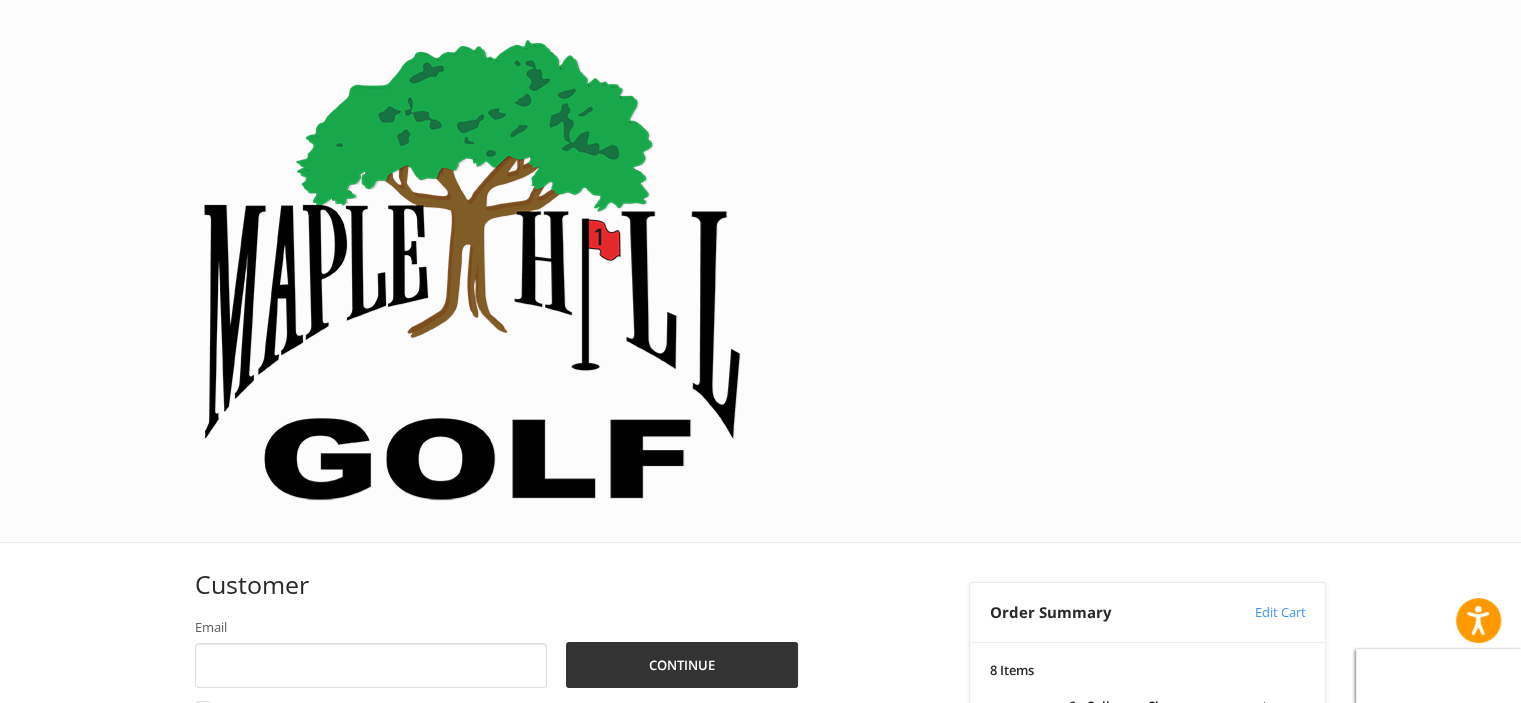 click on "Coupon Code" at bounding box center (1031, 918) 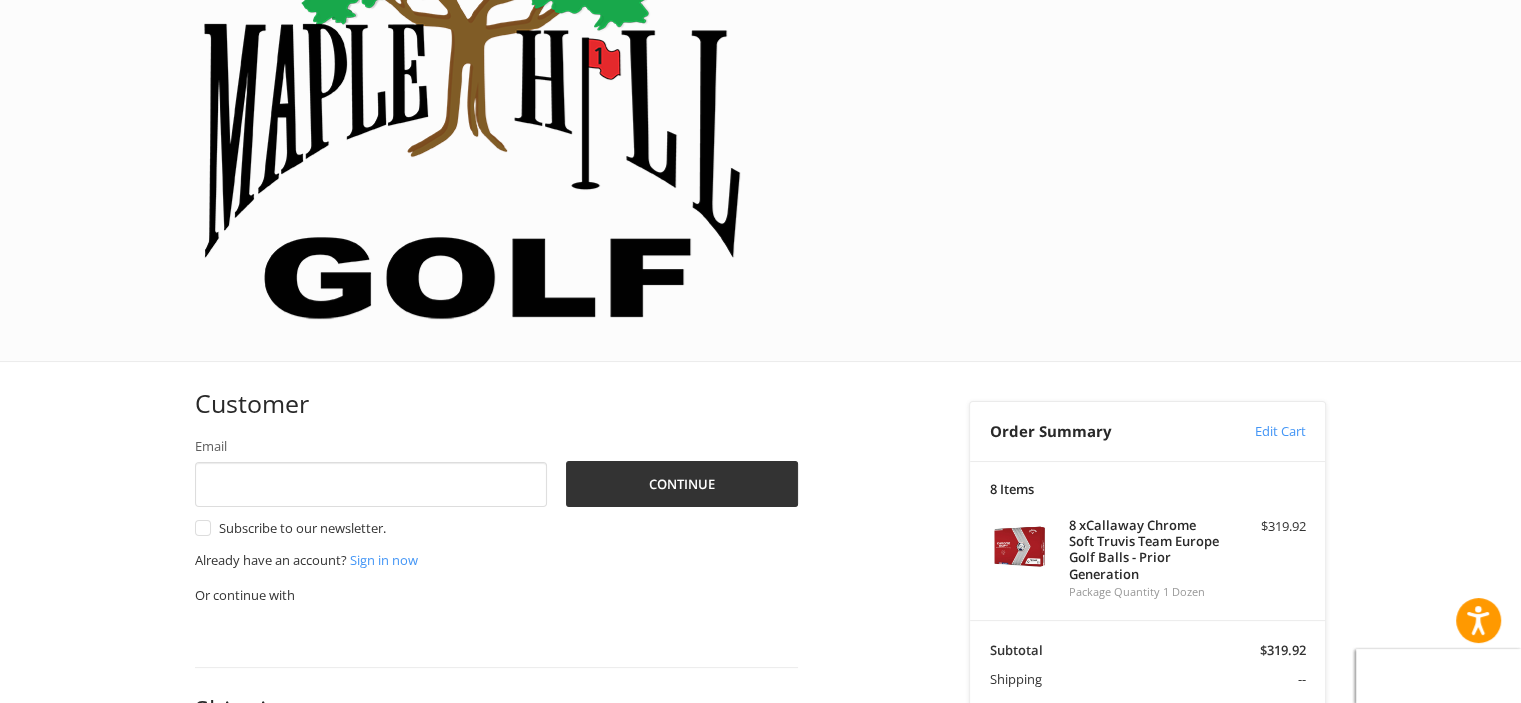 scroll, scrollTop: 0, scrollLeft: 0, axis: both 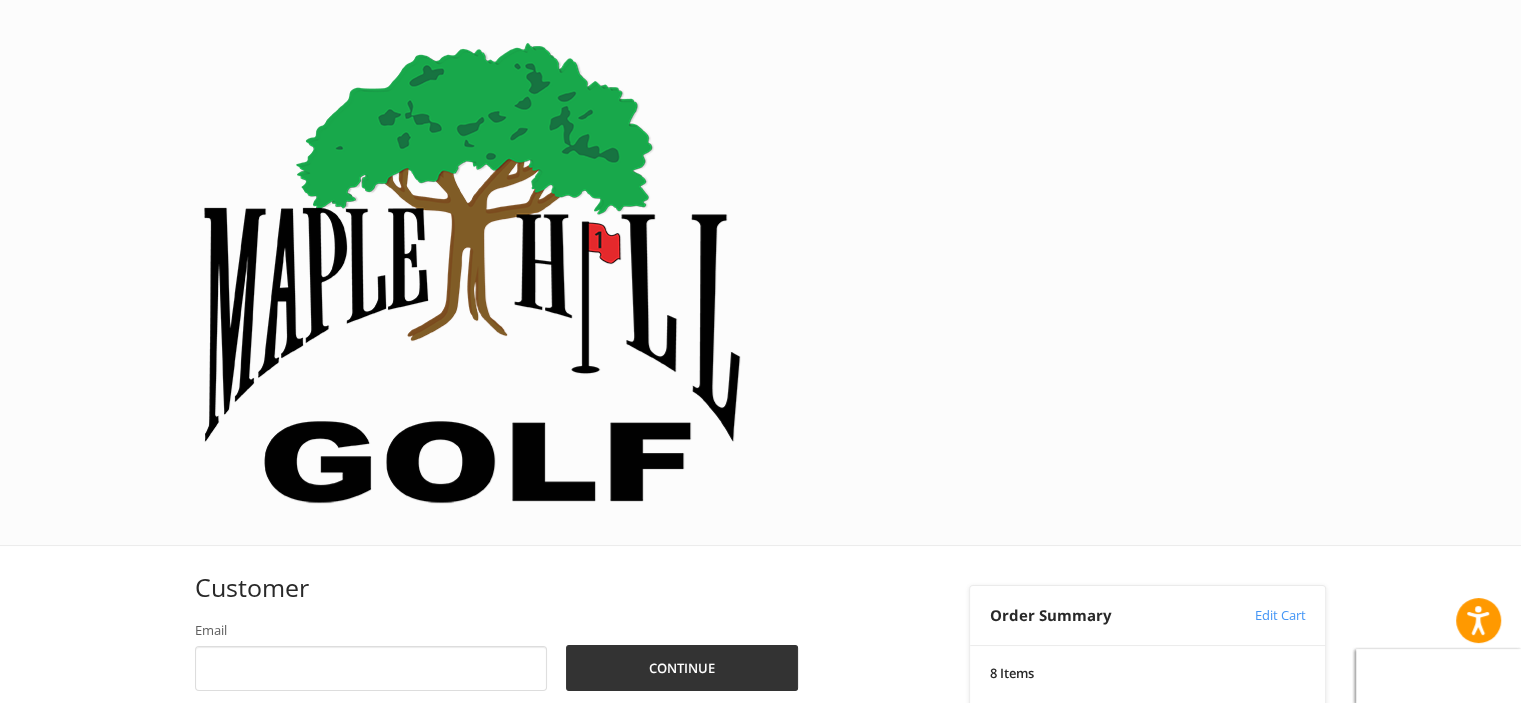 click at bounding box center [472, 272] 